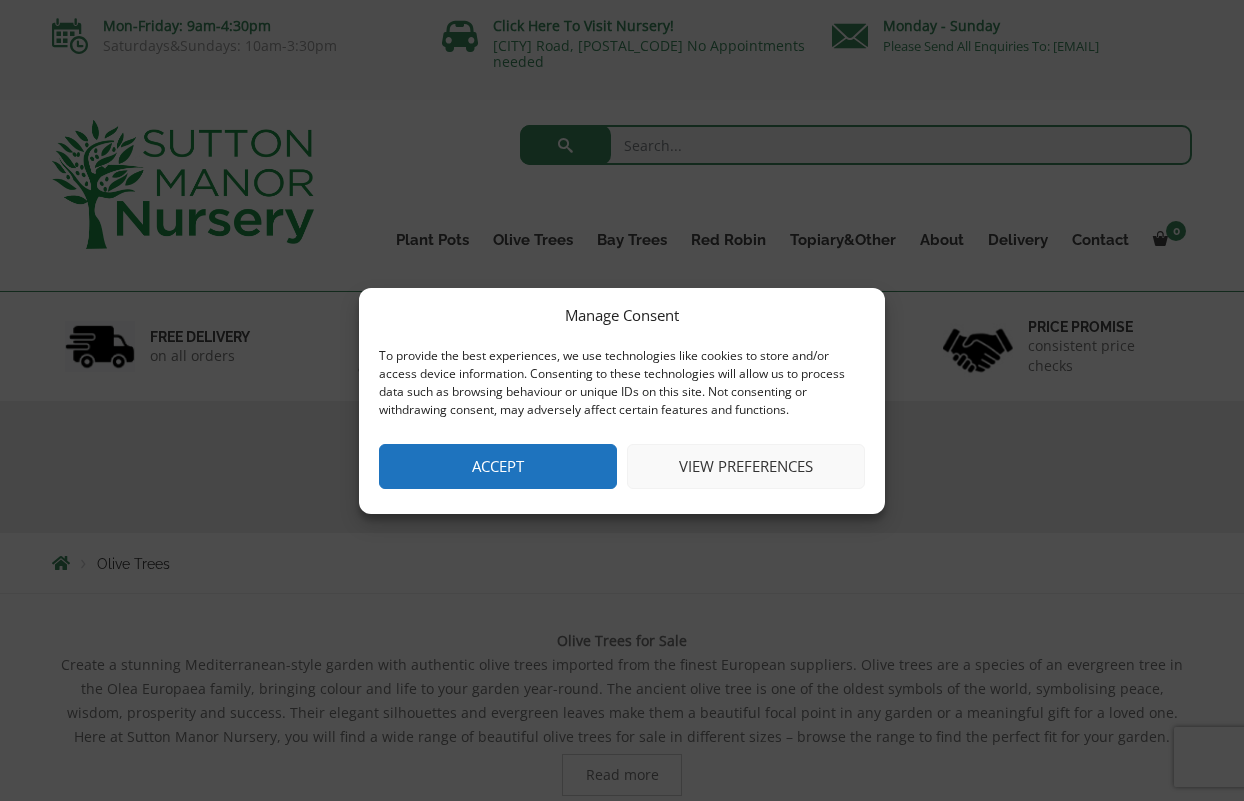 scroll, scrollTop: 0, scrollLeft: 0, axis: both 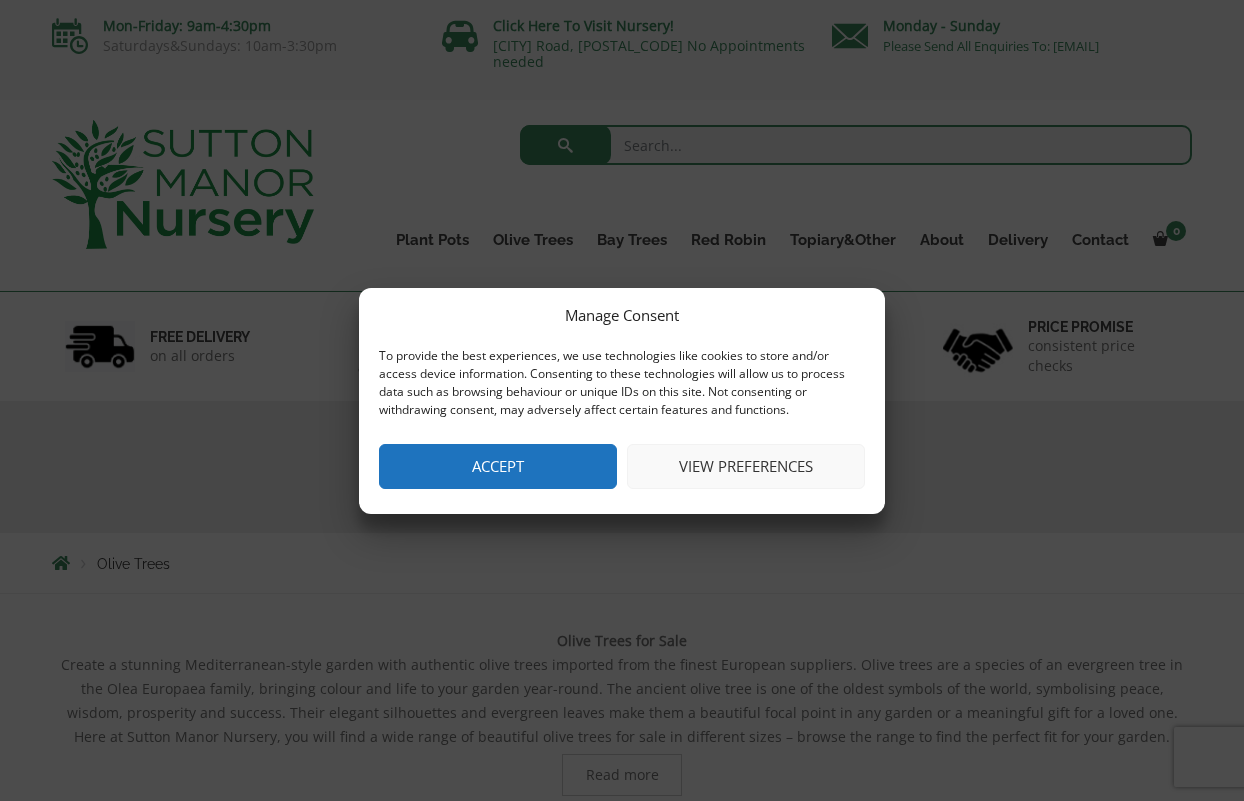 click on "Accept" at bounding box center (498, 466) 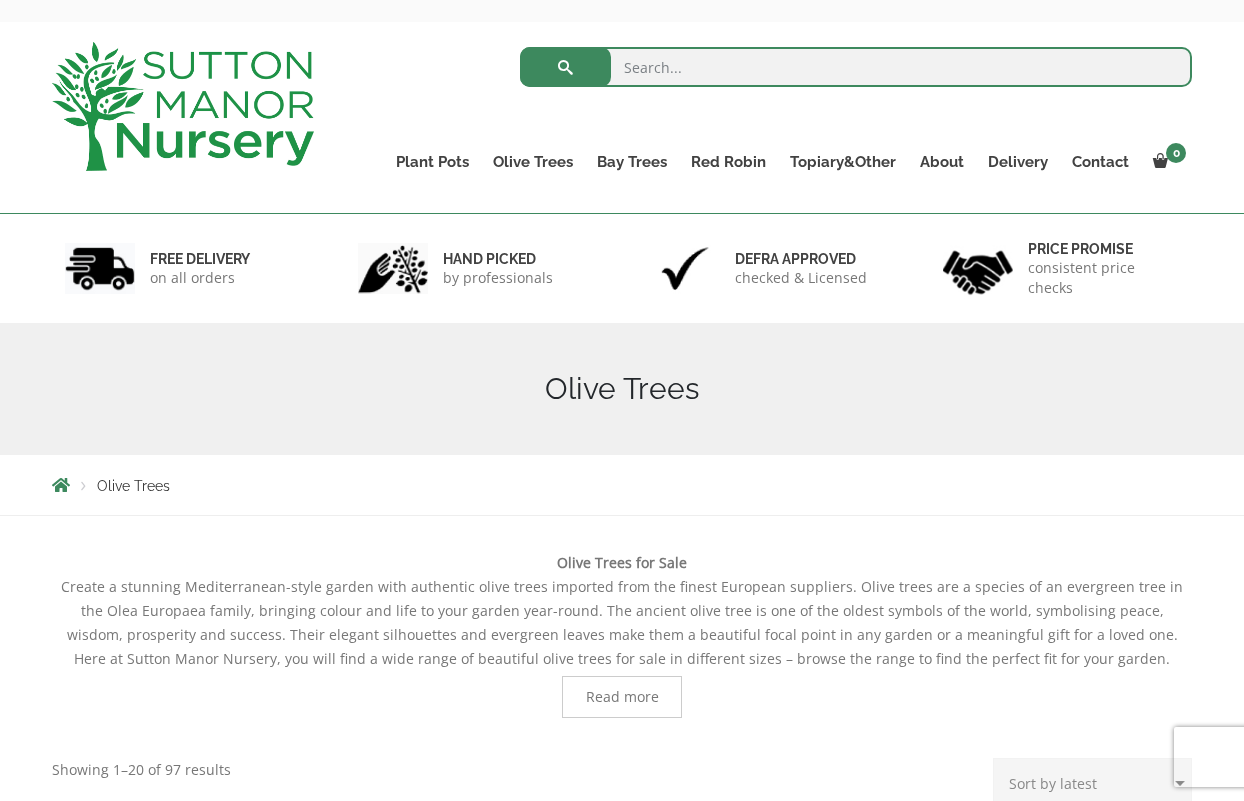 scroll, scrollTop: 0, scrollLeft: 0, axis: both 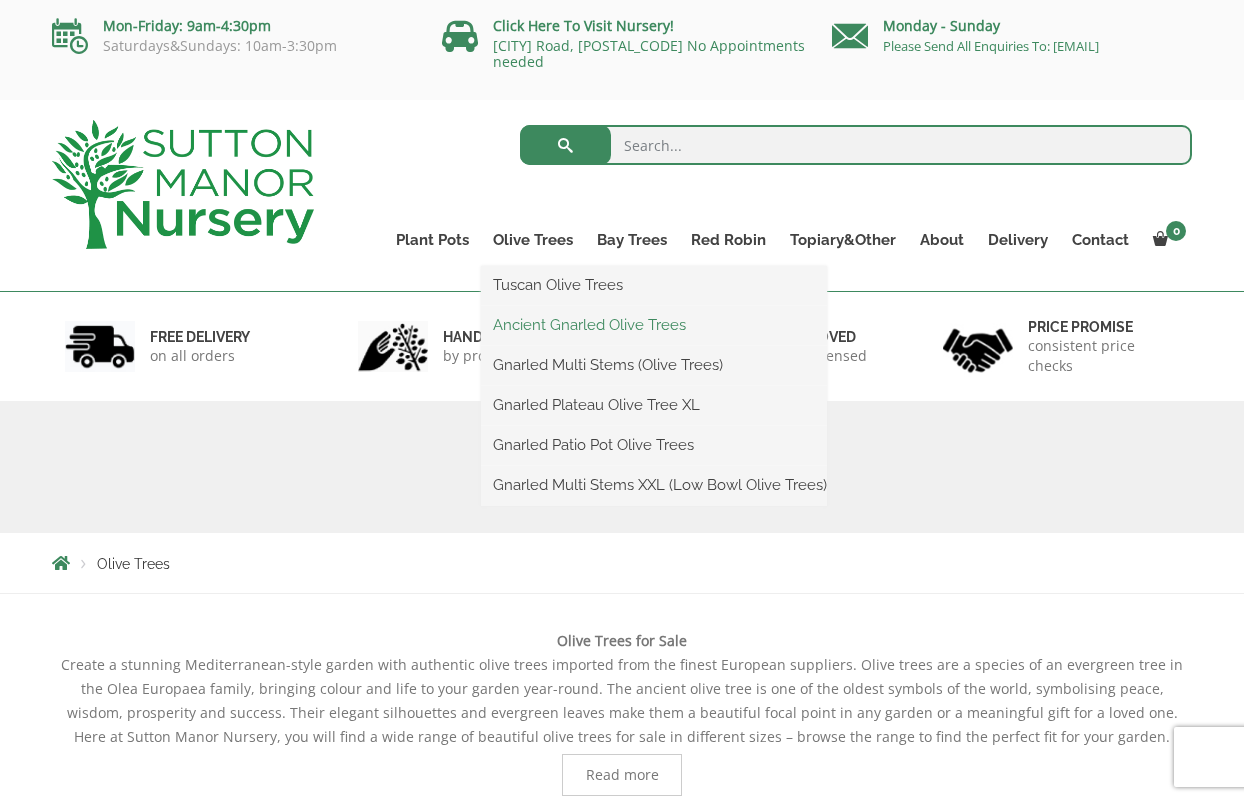 click on "Ancient Gnarled Olive Trees" at bounding box center [654, 325] 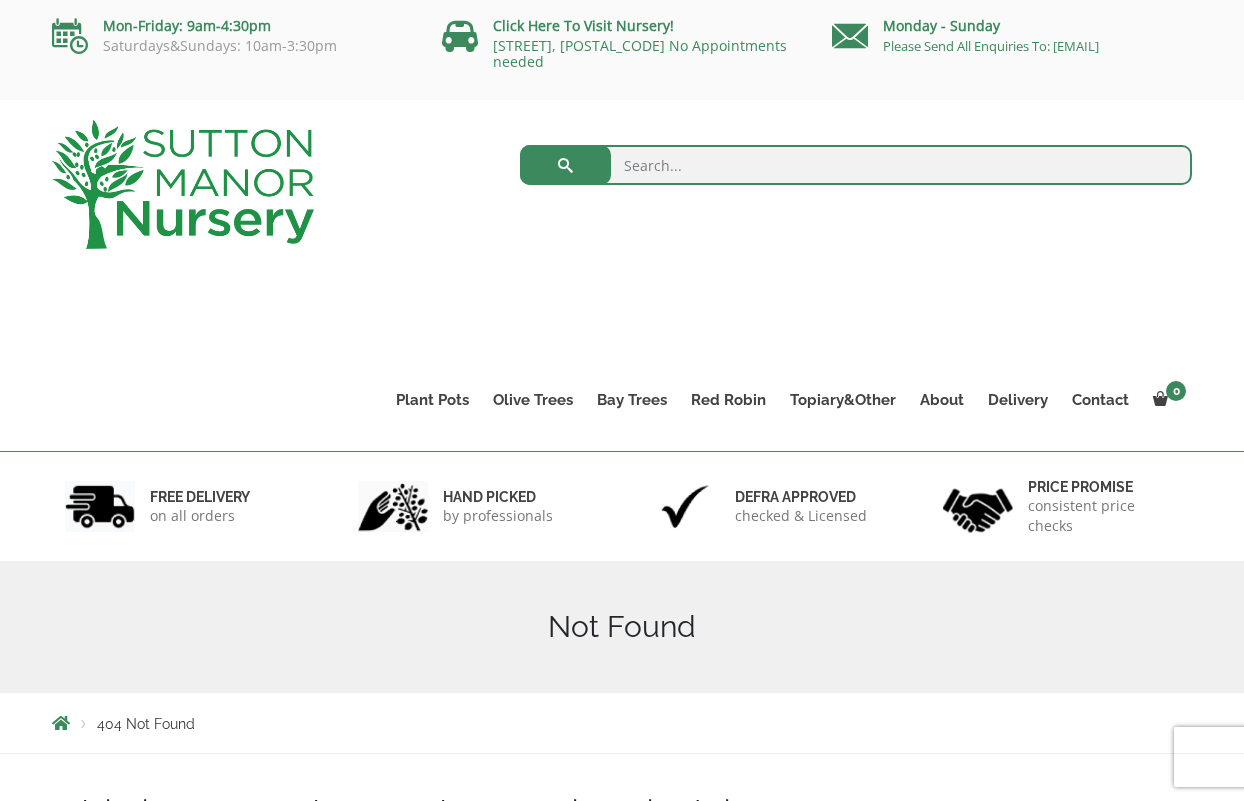 scroll, scrollTop: 0, scrollLeft: 0, axis: both 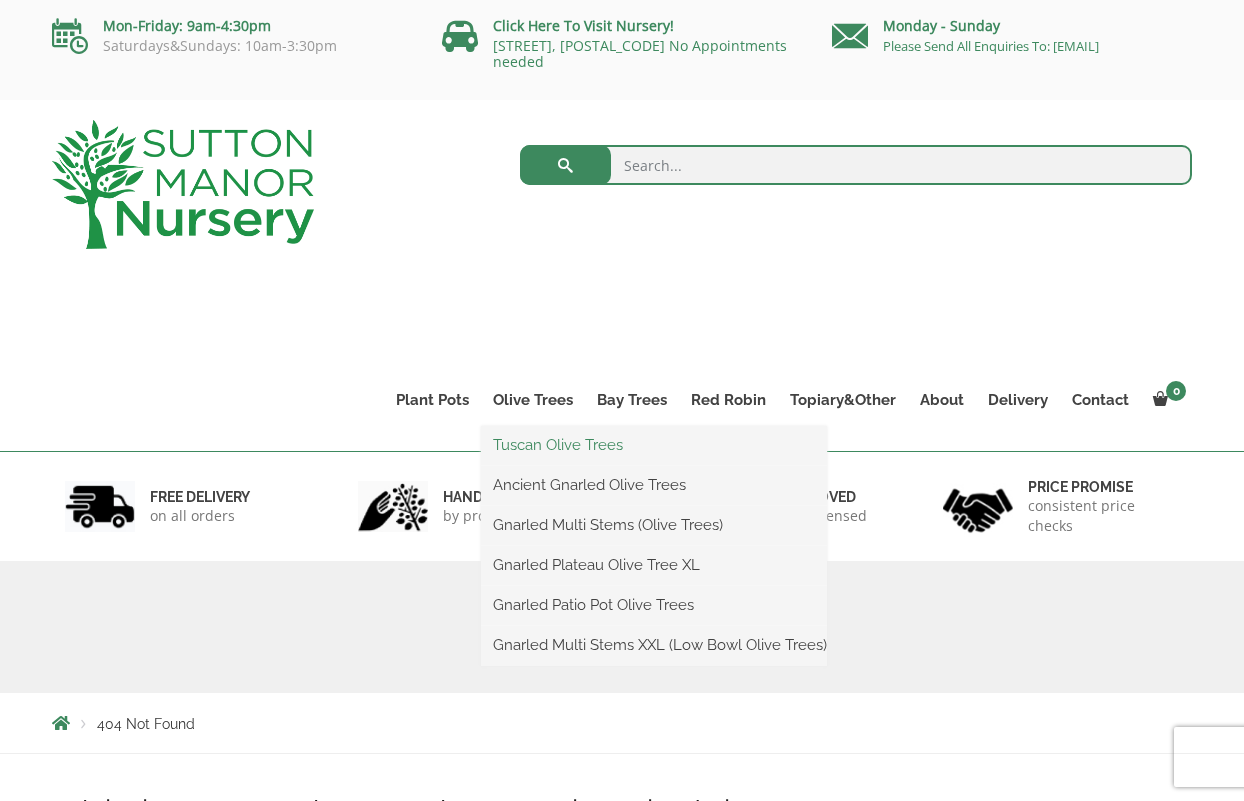 click on "Tuscan Olive Trees" at bounding box center [654, 445] 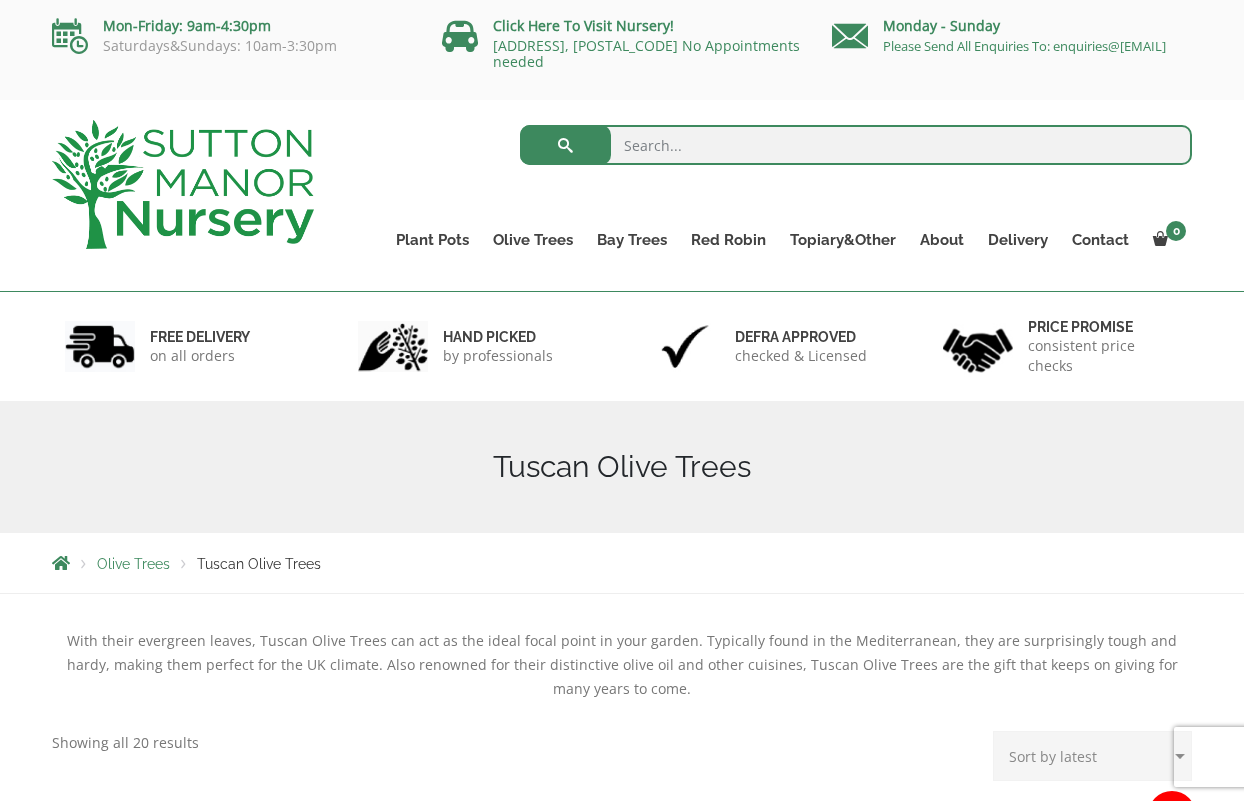 scroll, scrollTop: 300, scrollLeft: 0, axis: vertical 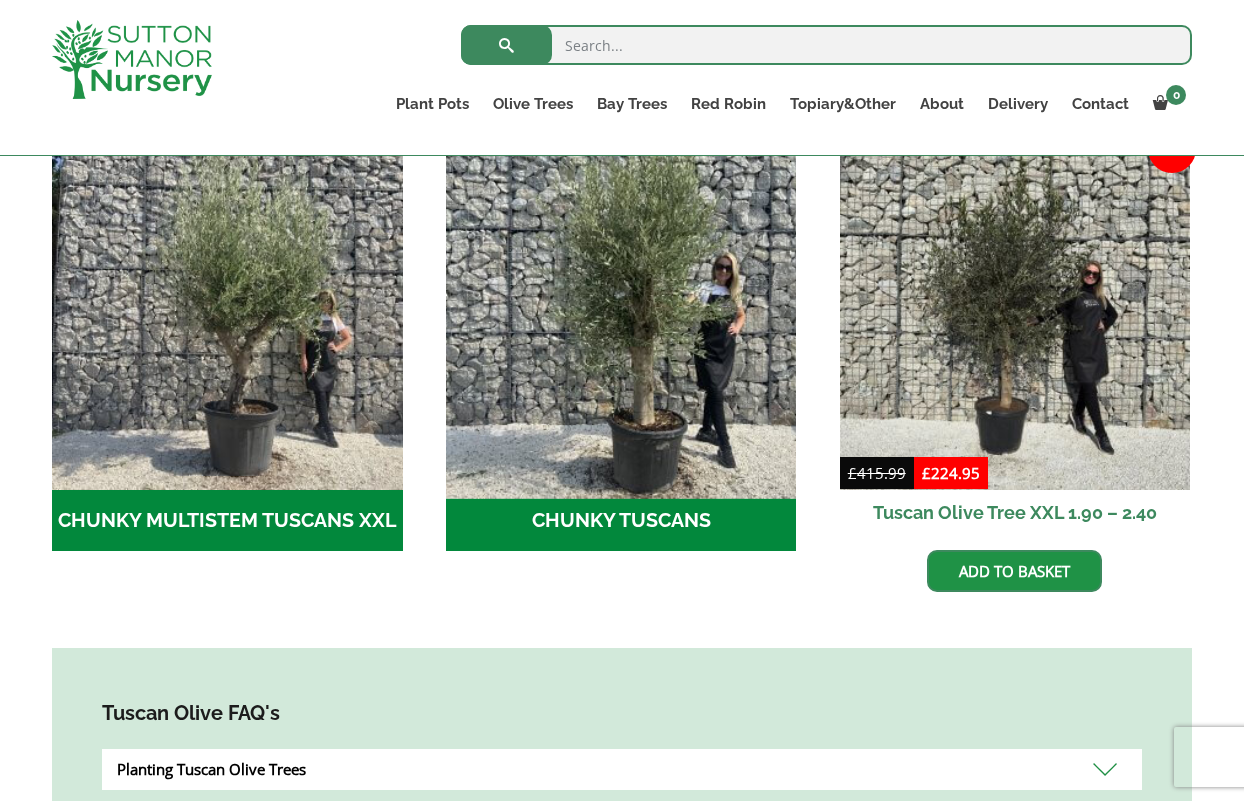 click at bounding box center [621, 314] 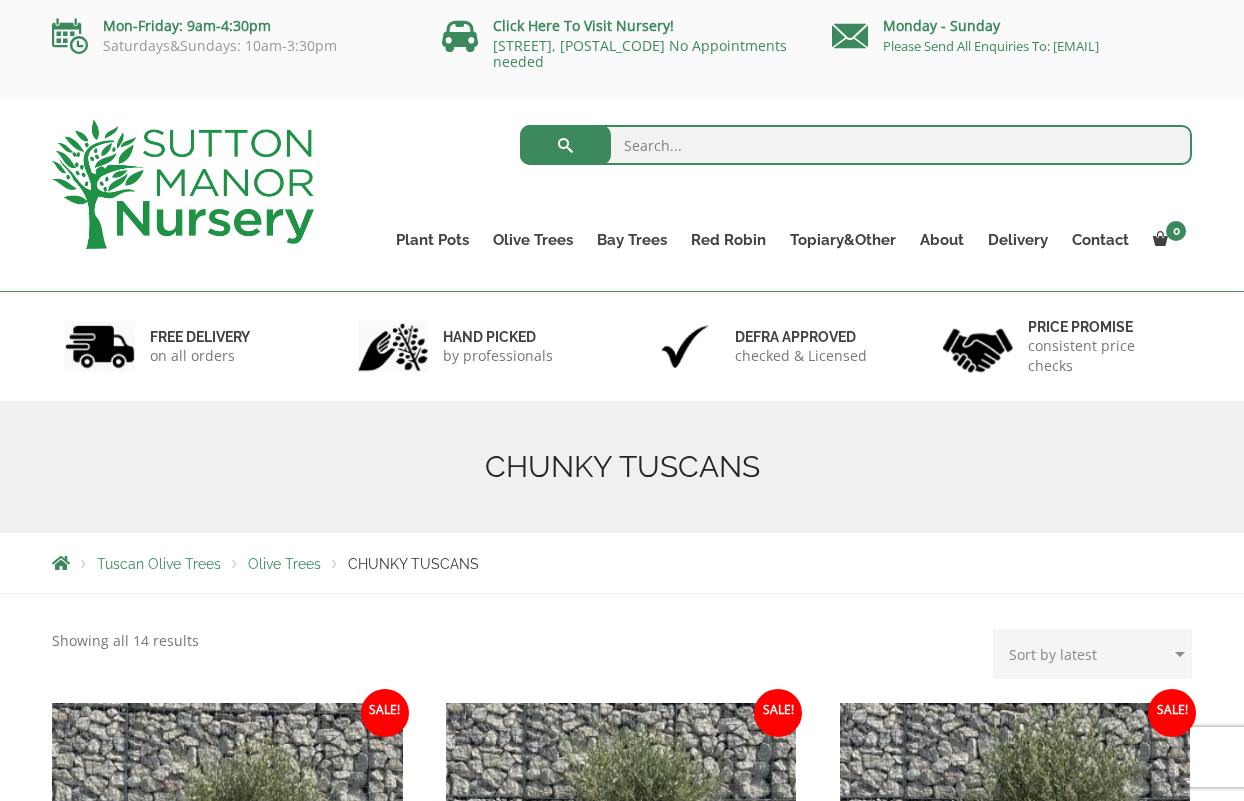 scroll, scrollTop: 0, scrollLeft: 0, axis: both 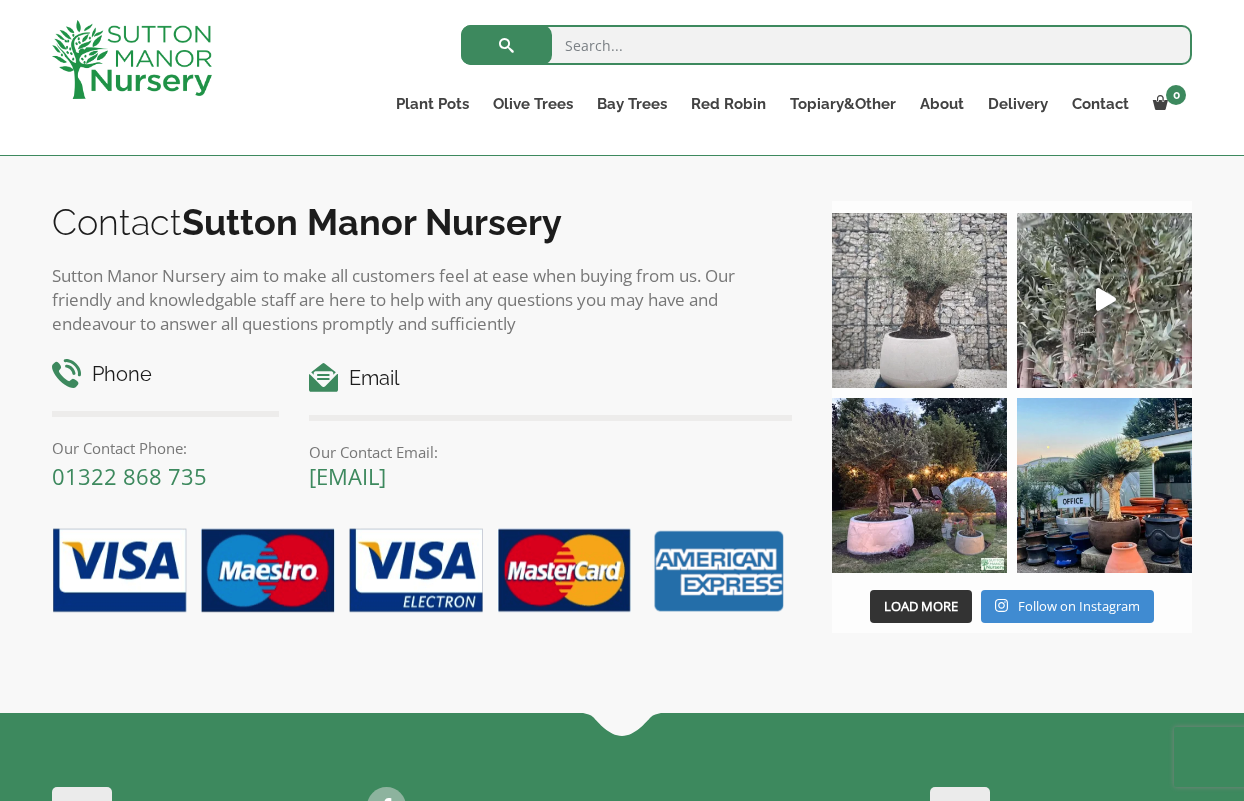 click at bounding box center (919, 300) 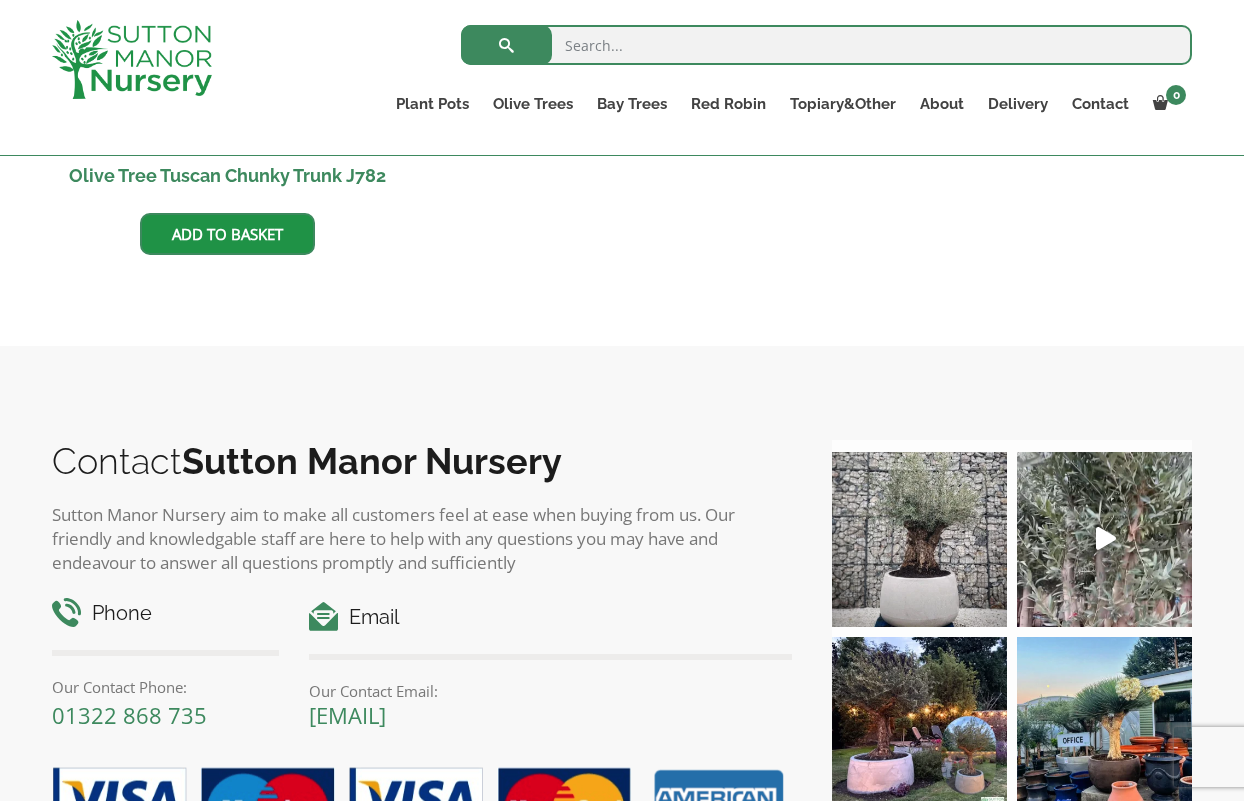 scroll, scrollTop: 1573, scrollLeft: 0, axis: vertical 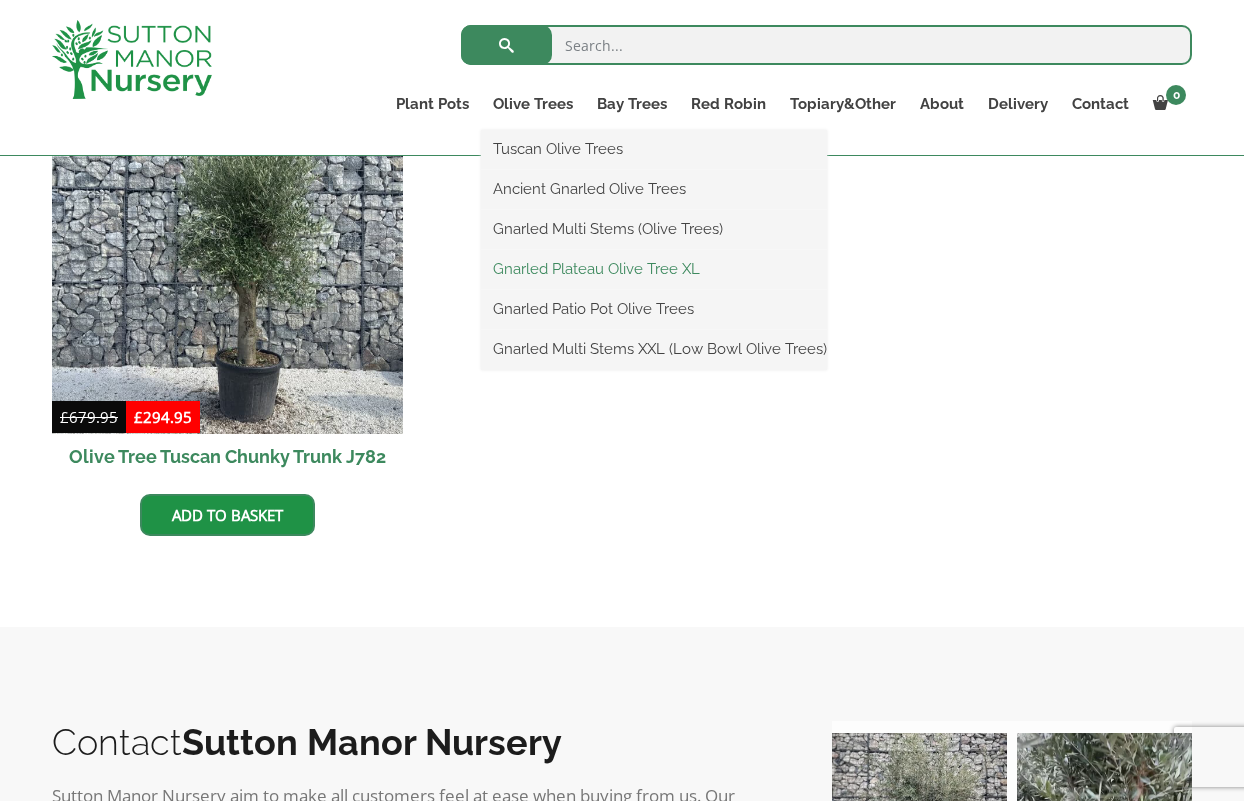 click on "Gnarled Plateau Olive Tree XL" at bounding box center [654, 269] 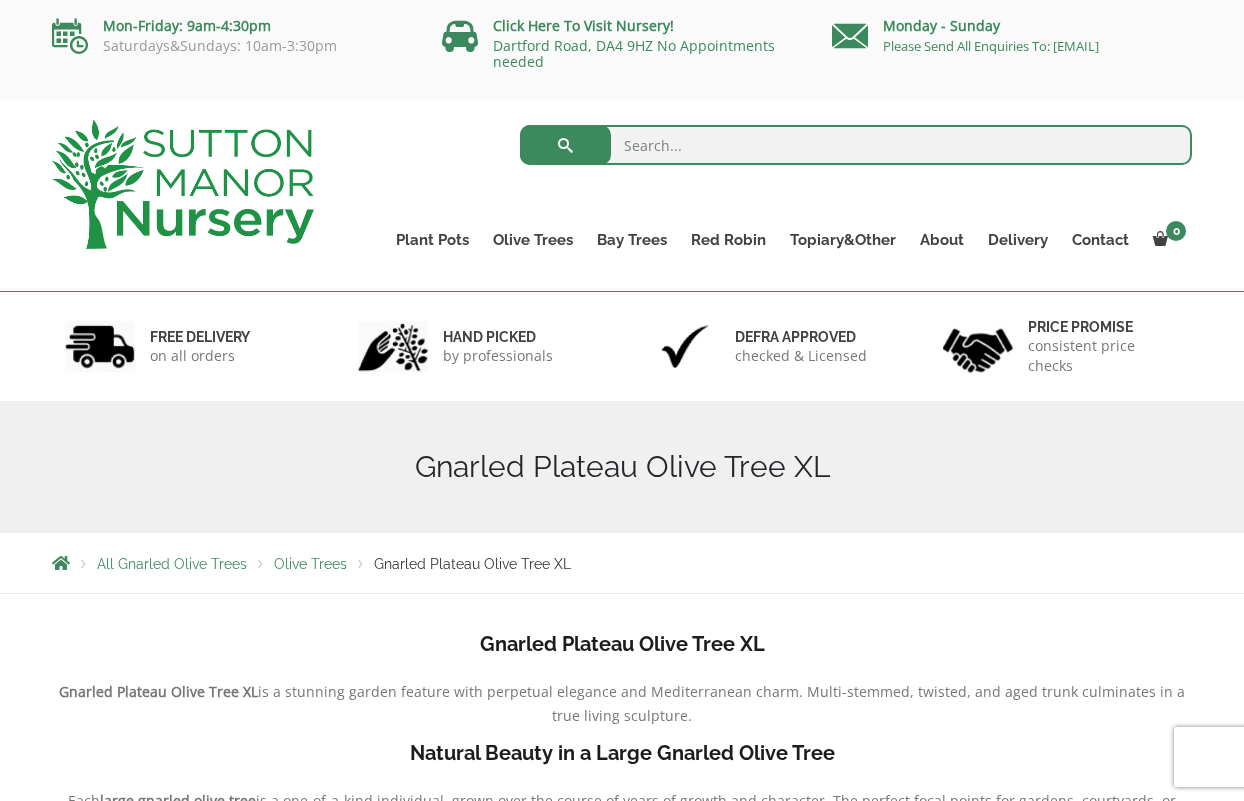 scroll, scrollTop: 0, scrollLeft: 0, axis: both 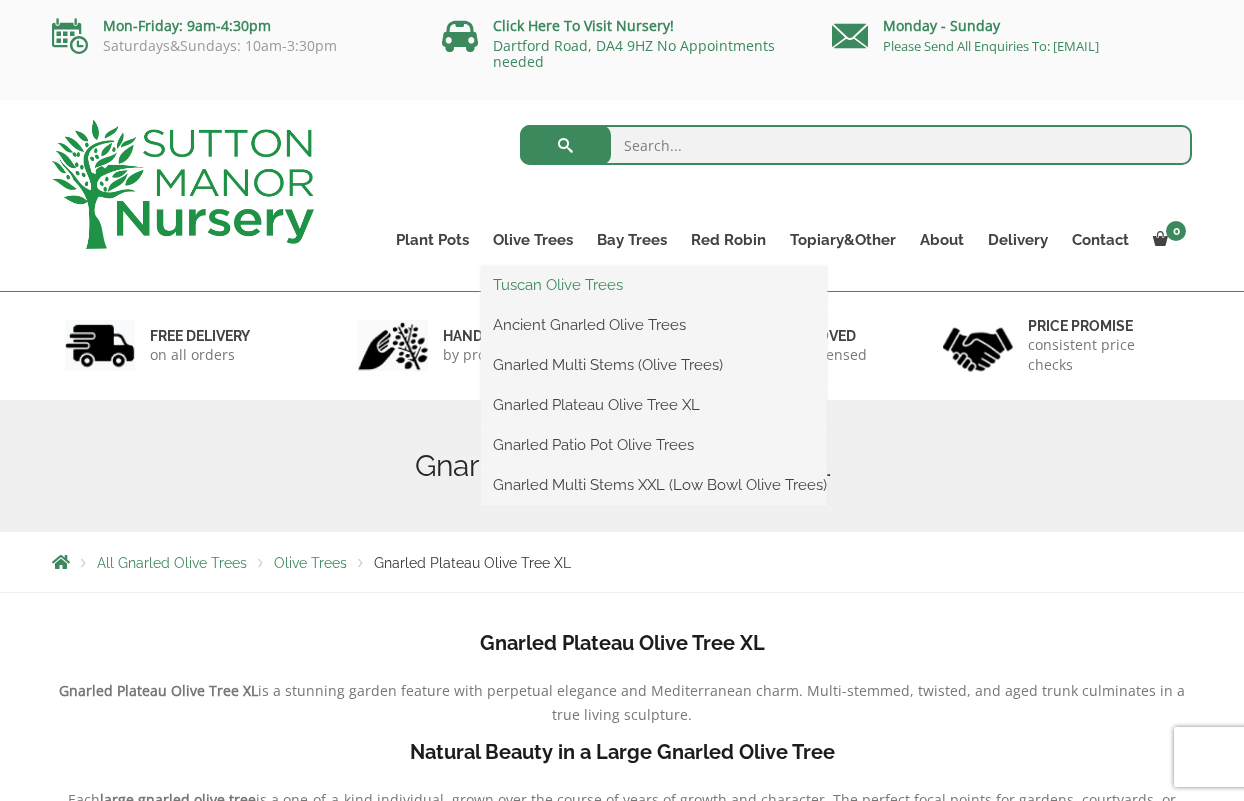 click on "Tuscan Olive Trees" at bounding box center [654, 285] 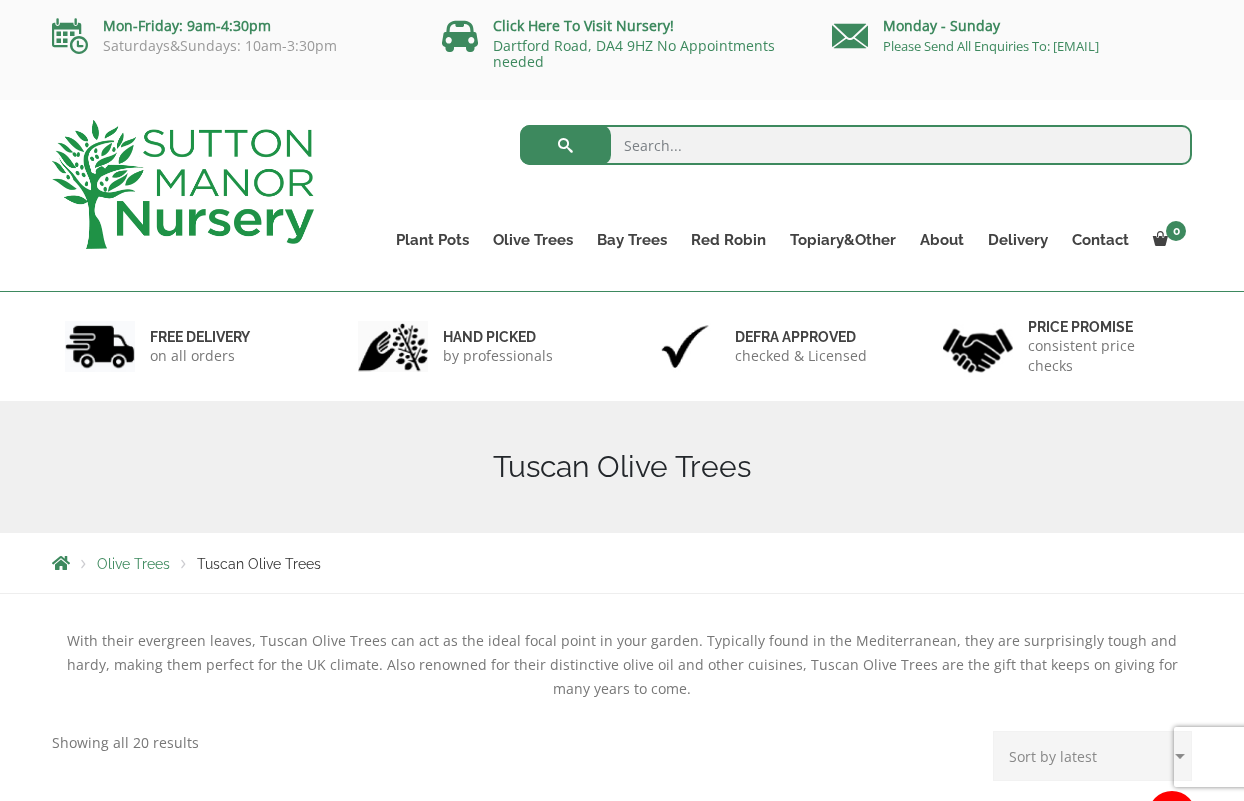 scroll, scrollTop: 0, scrollLeft: 0, axis: both 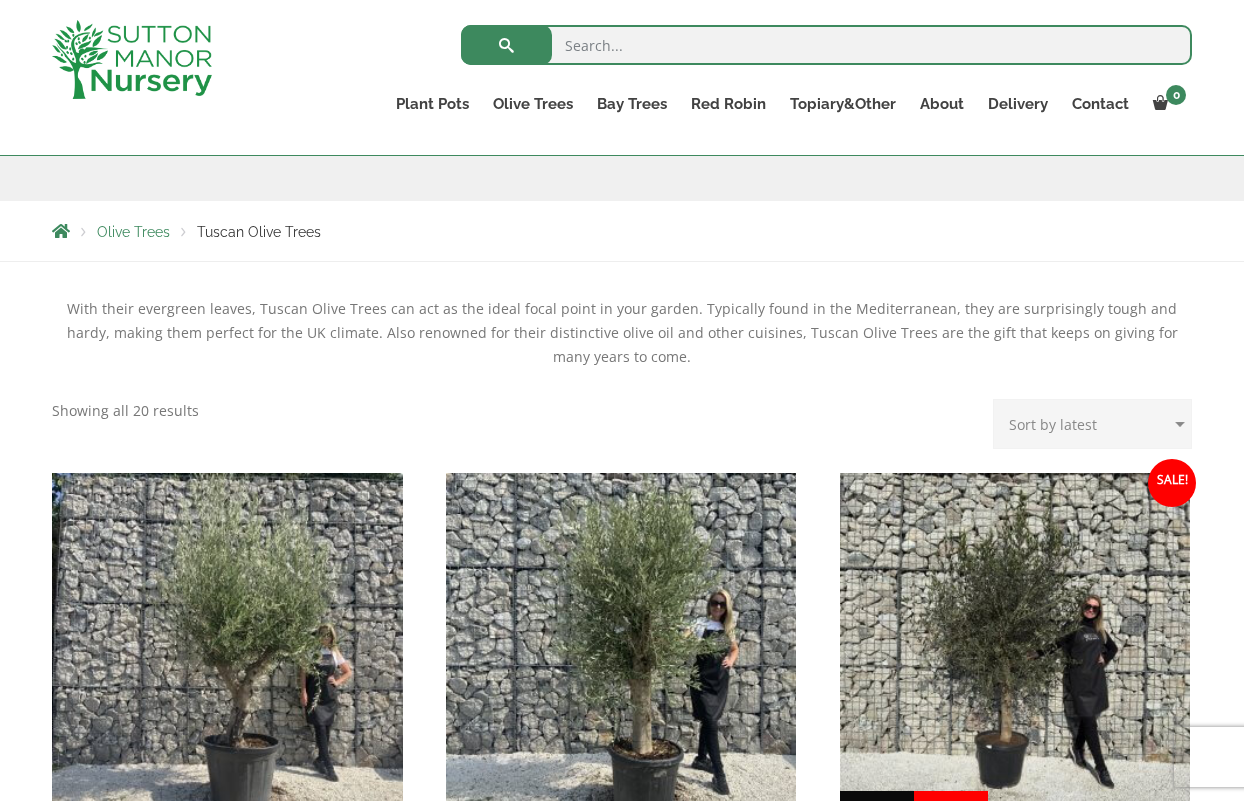 click on "Sort by popularity
Sort by latest
Sort by price: low to high
Sort by price: high to low" at bounding box center (1092, 424) 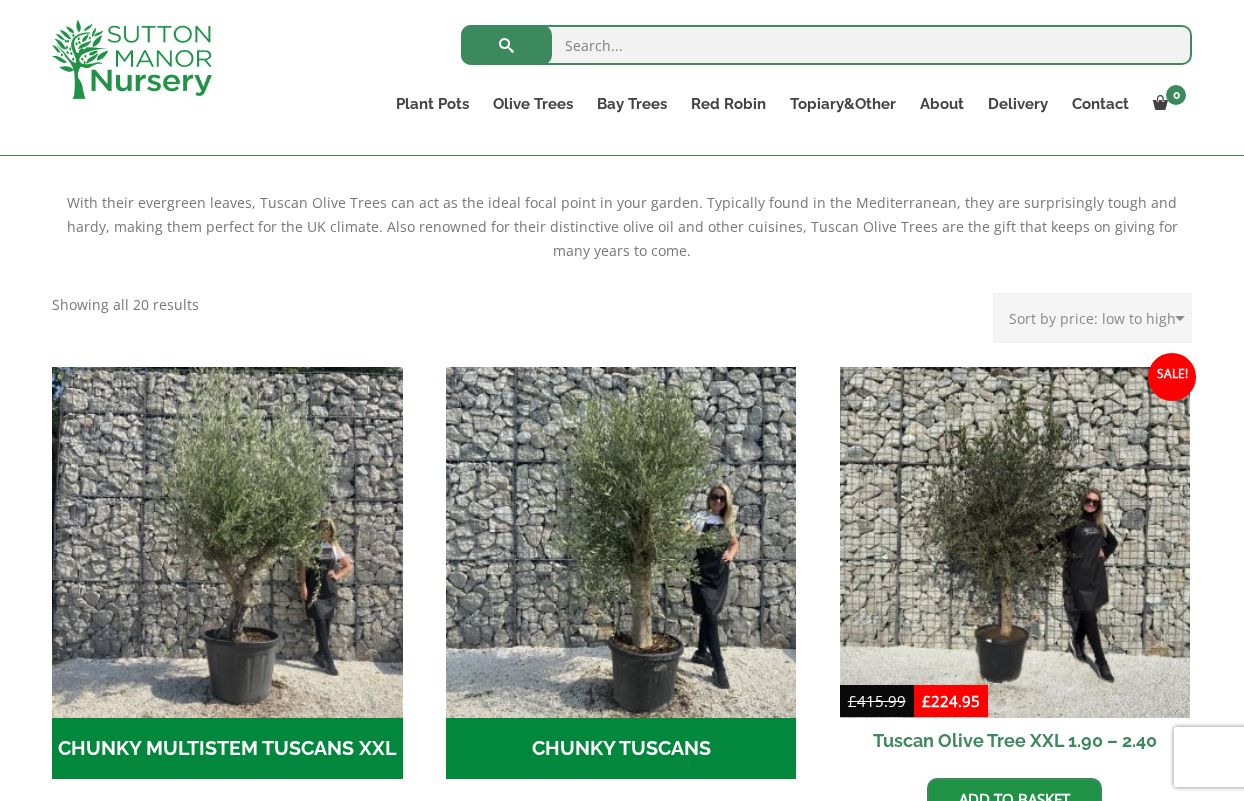scroll, scrollTop: 494, scrollLeft: 0, axis: vertical 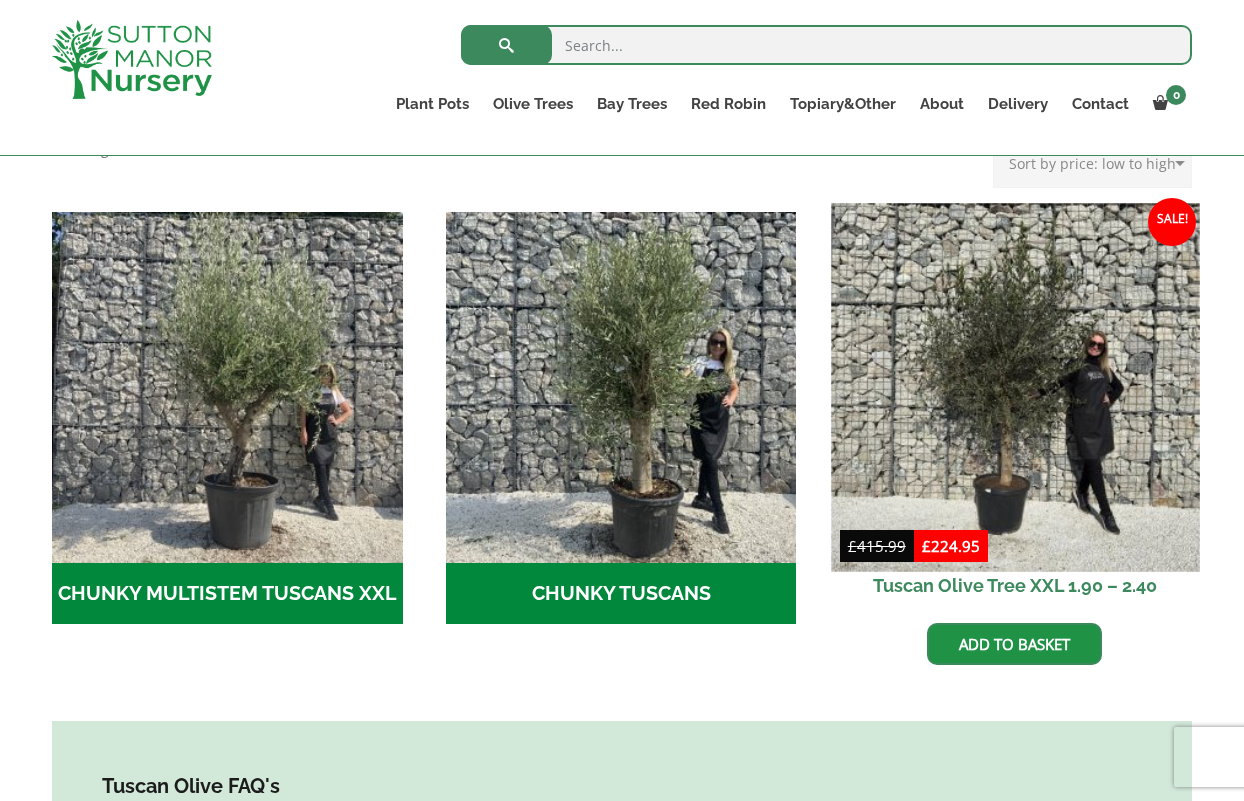 click at bounding box center [1015, 387] 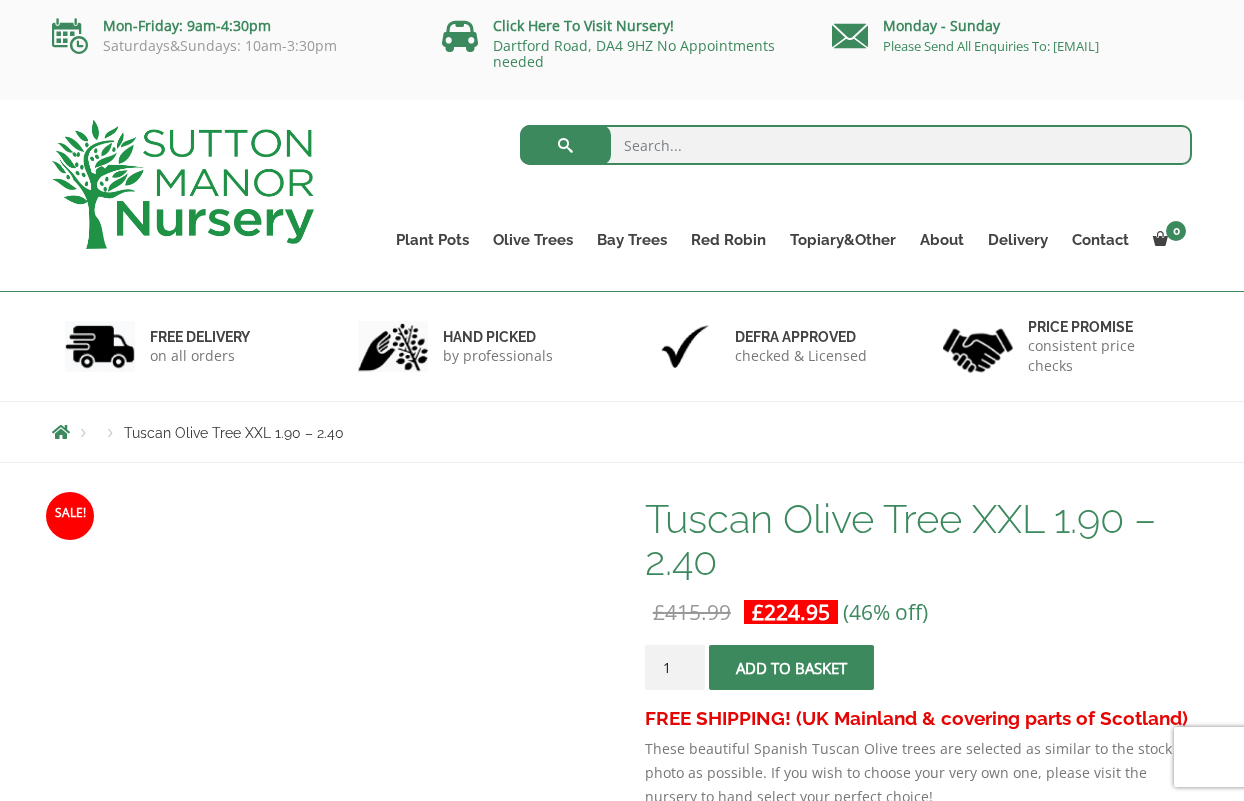 scroll, scrollTop: 0, scrollLeft: 0, axis: both 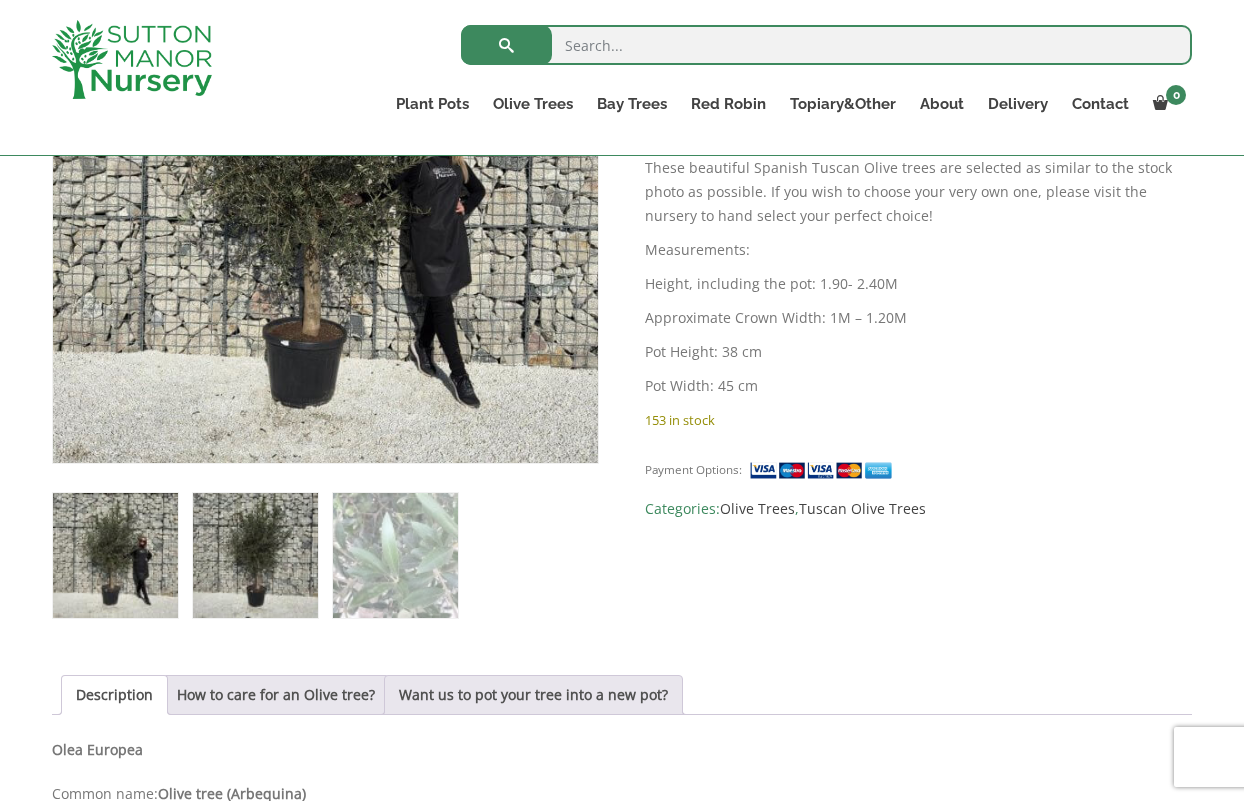 click at bounding box center [255, 555] 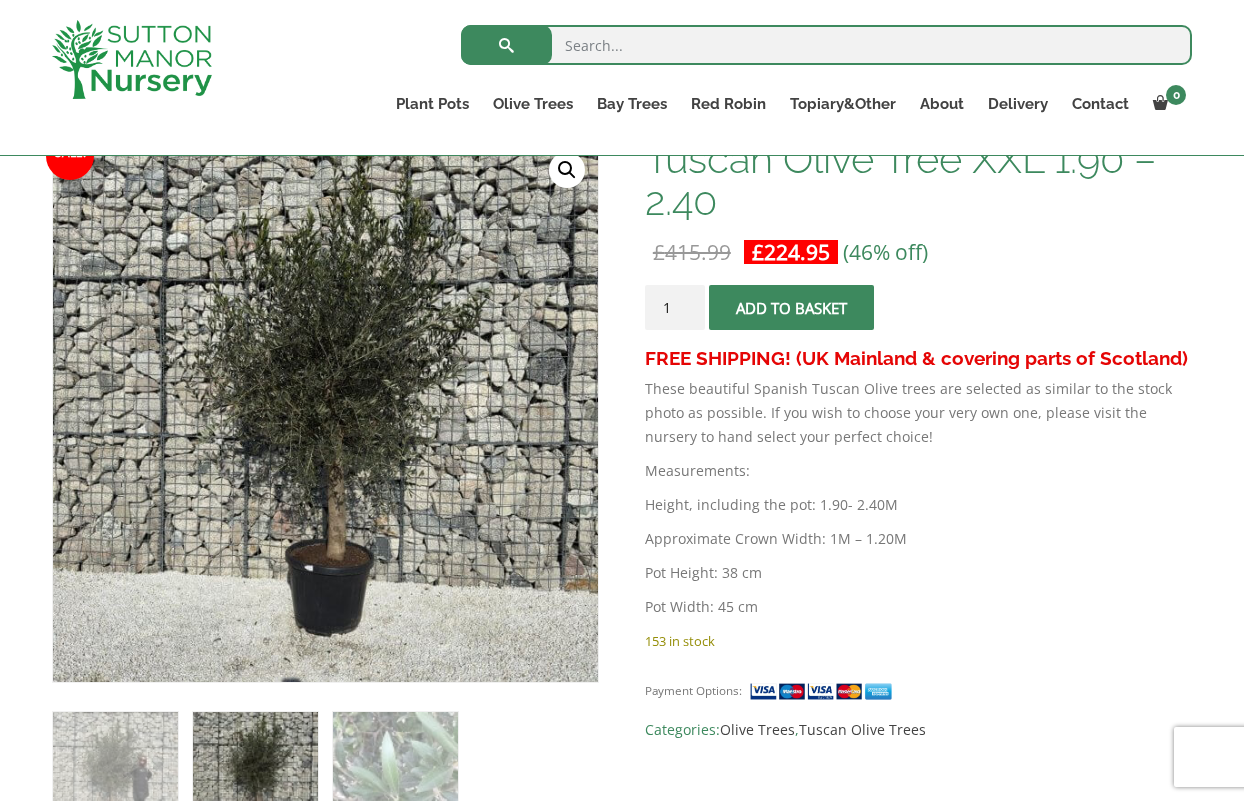 scroll, scrollTop: 292, scrollLeft: 0, axis: vertical 